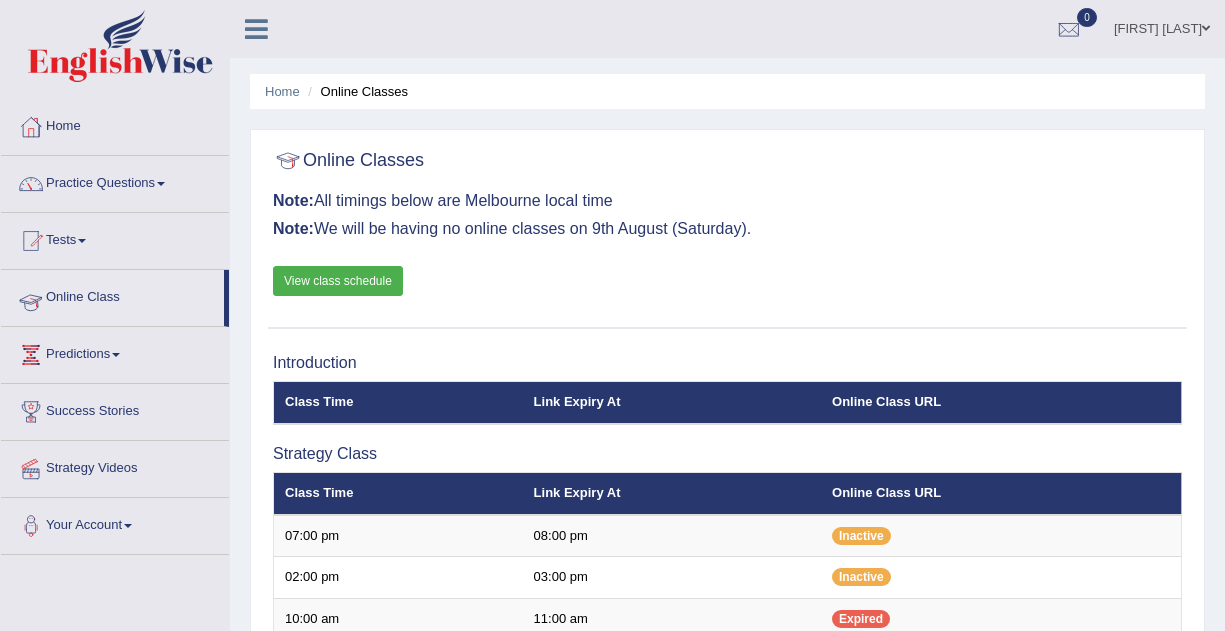 scroll, scrollTop: 0, scrollLeft: 0, axis: both 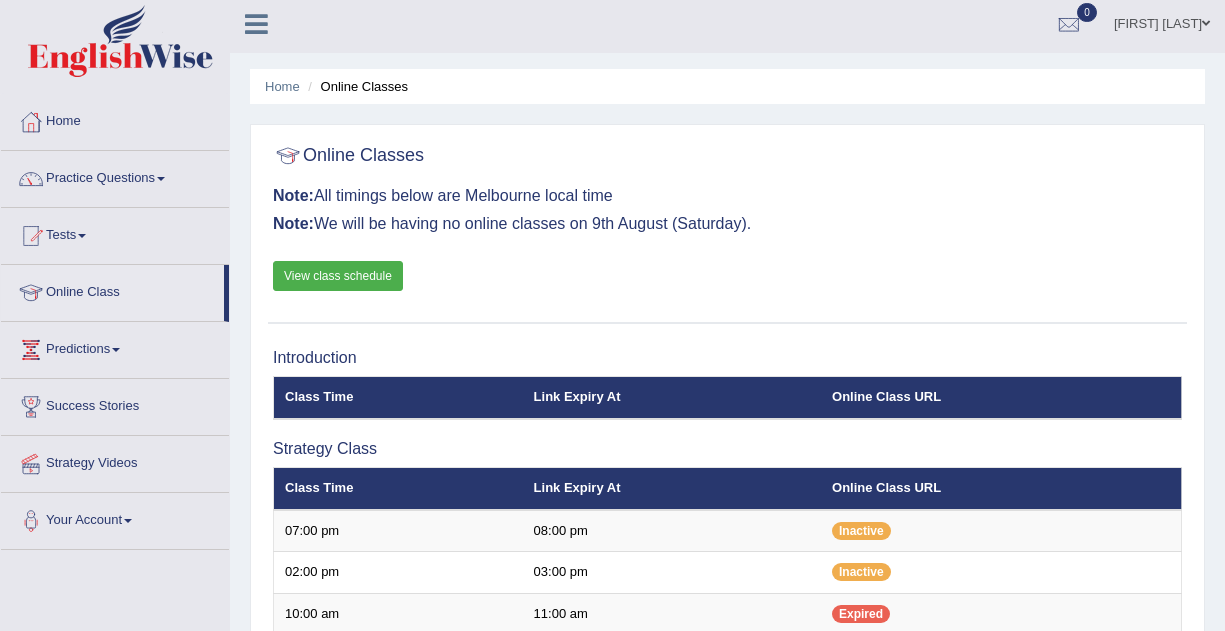 click on "View class schedule" at bounding box center [338, 276] 